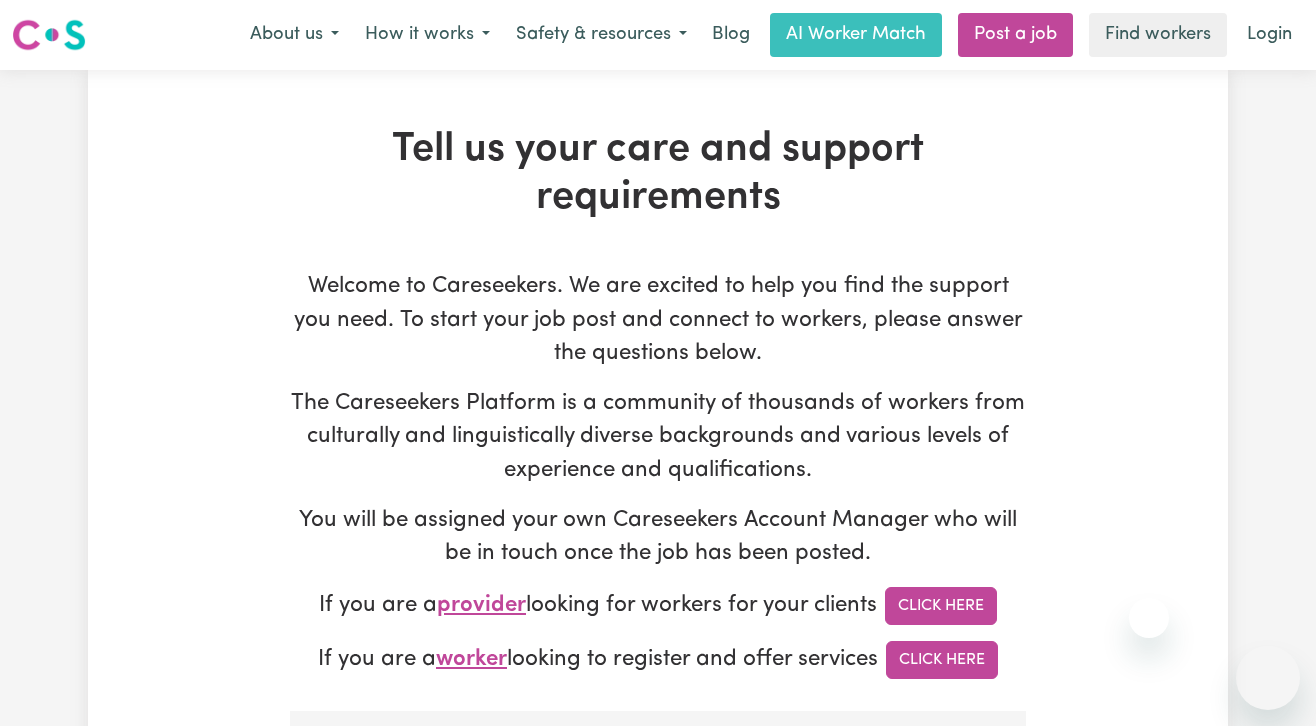 scroll, scrollTop: 0, scrollLeft: 0, axis: both 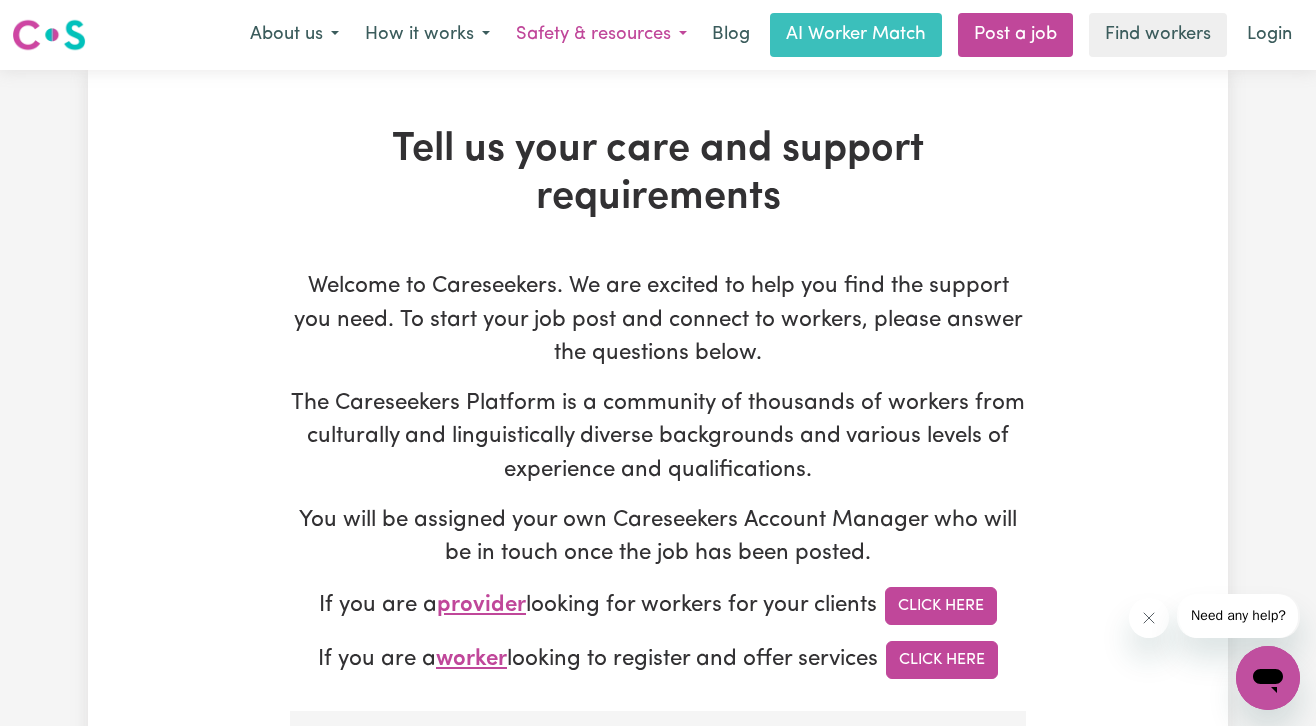 click on "Safety & resources" at bounding box center [601, 35] 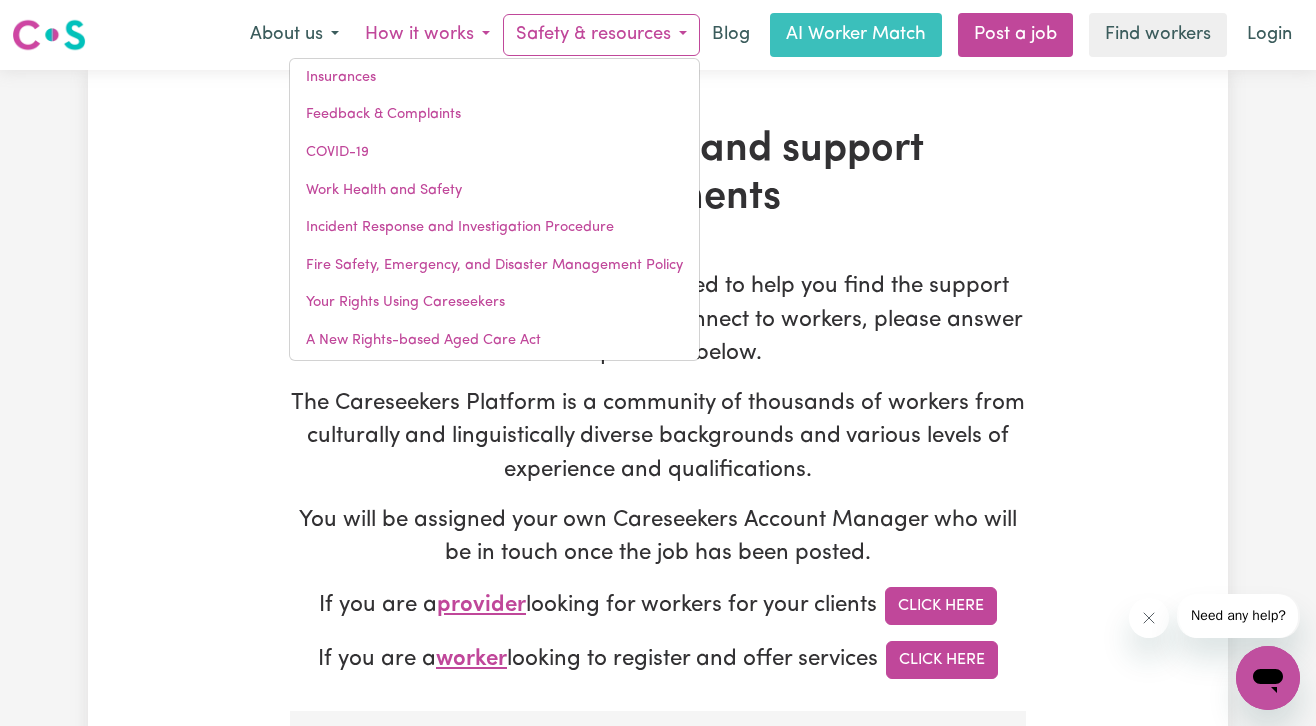 click on "How it works" at bounding box center [427, 35] 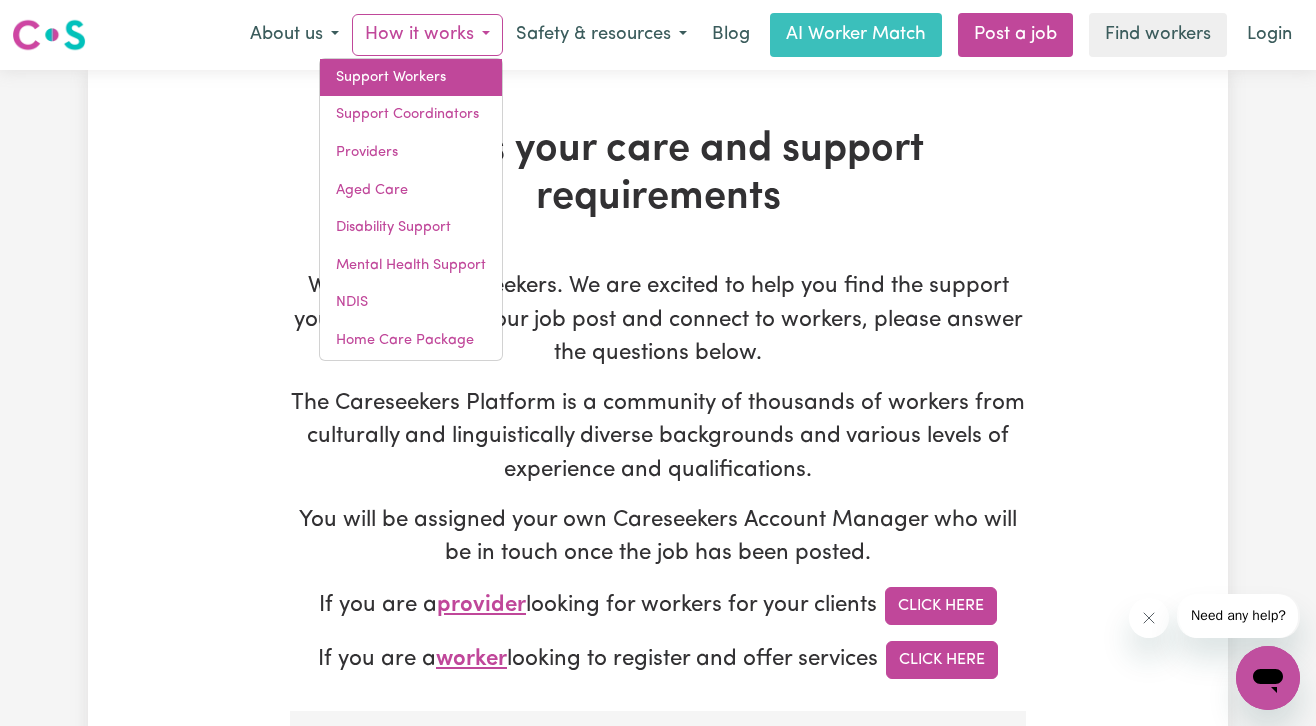 click on "Support Workers" at bounding box center (411, 78) 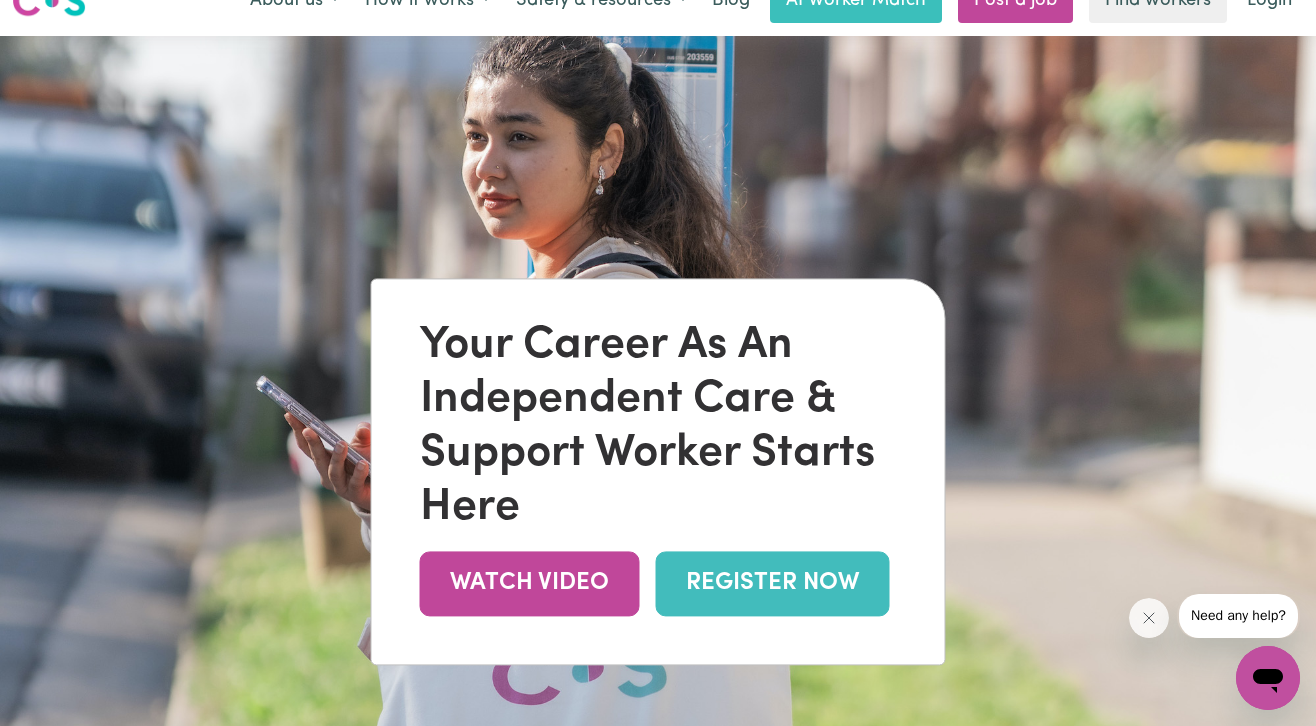scroll, scrollTop: 0, scrollLeft: 0, axis: both 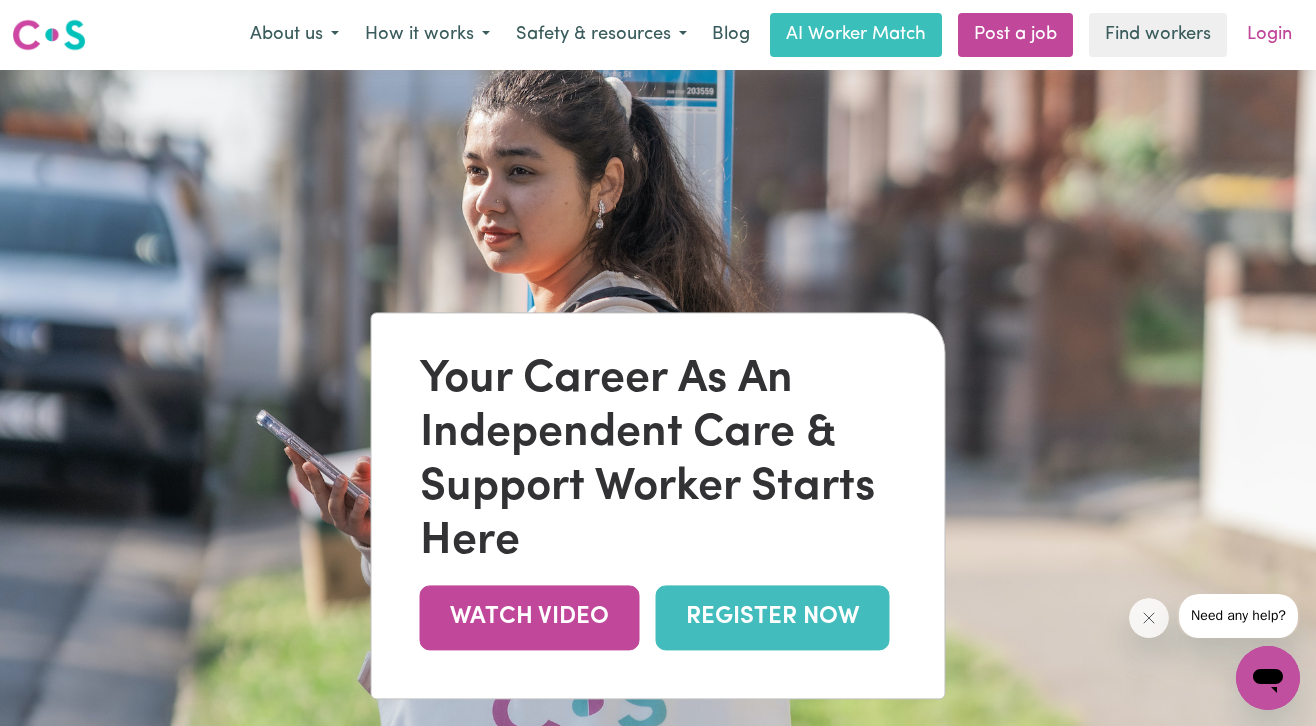 click on "Login" at bounding box center (1269, 35) 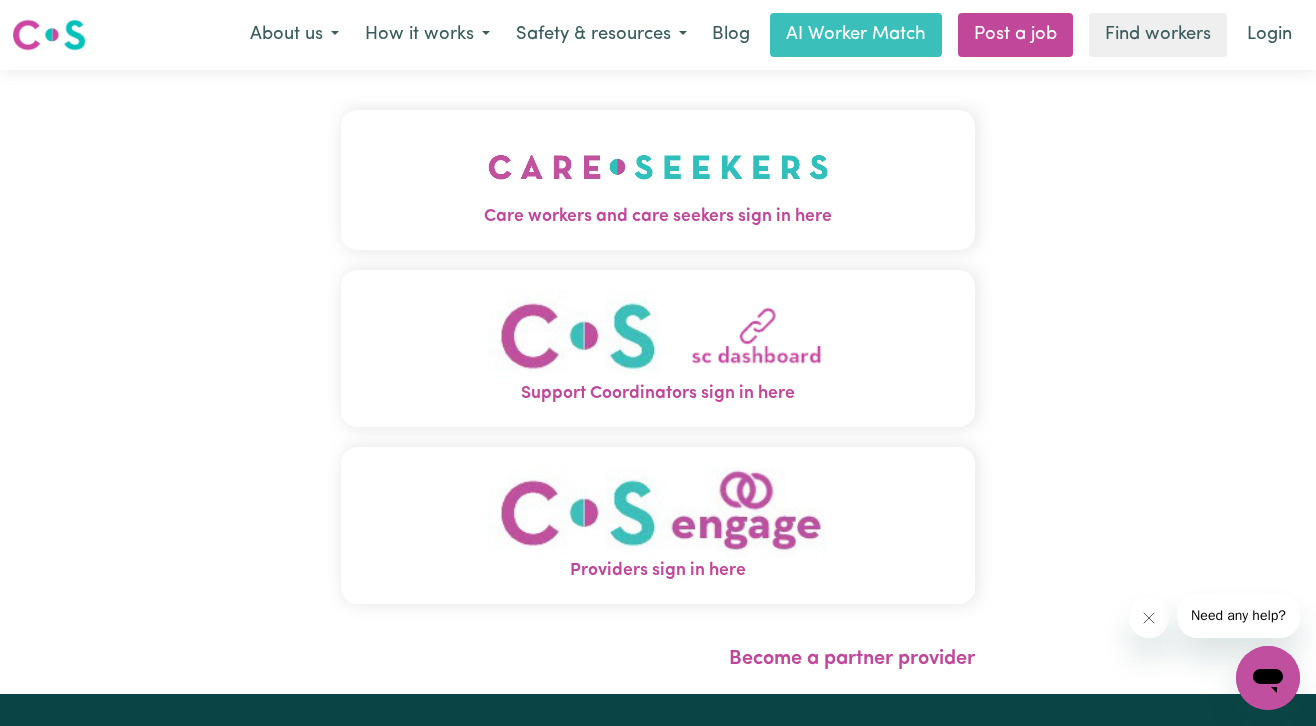 click at bounding box center [658, 167] 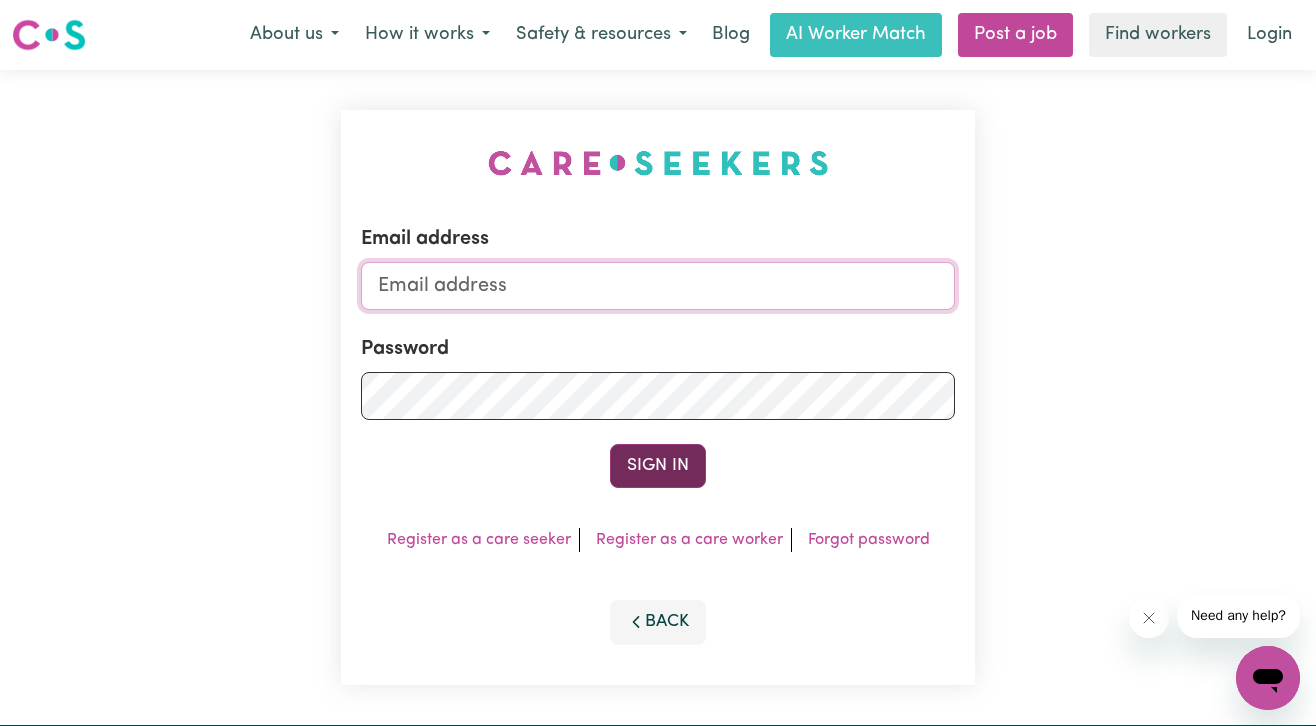 type on "[EMAIL]" 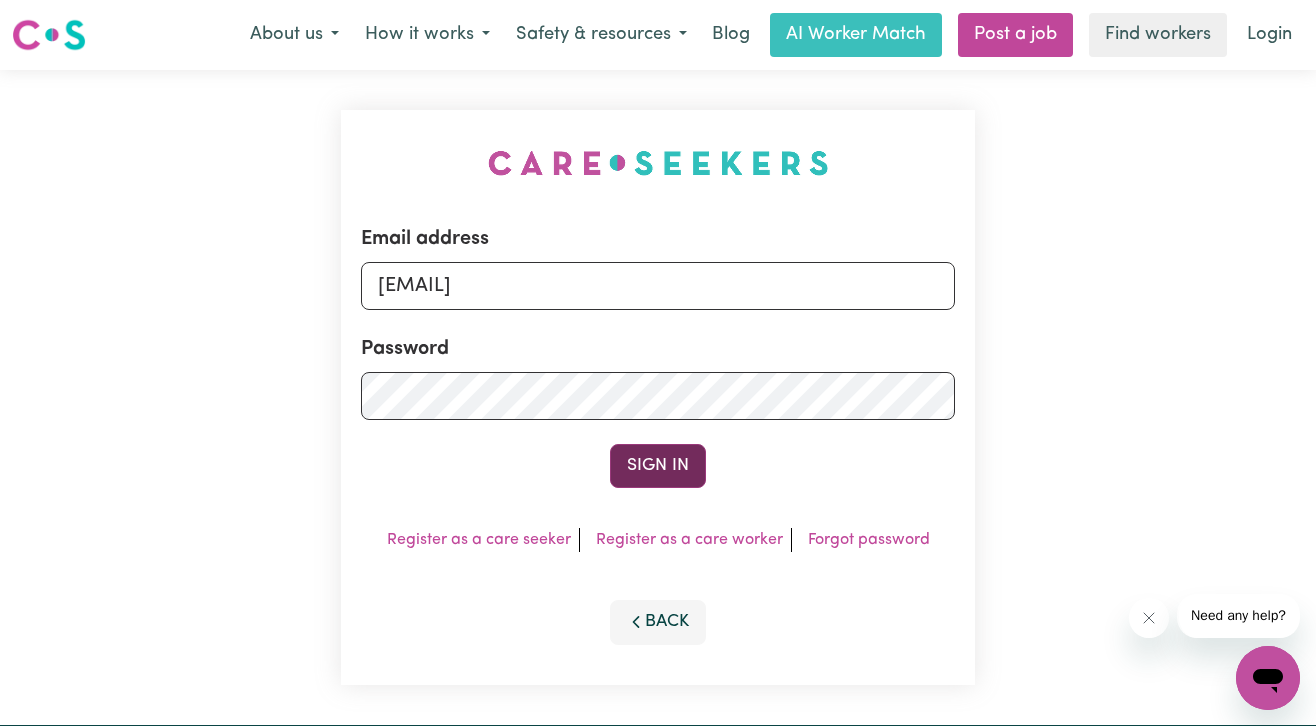 click on "Sign In" at bounding box center (658, 466) 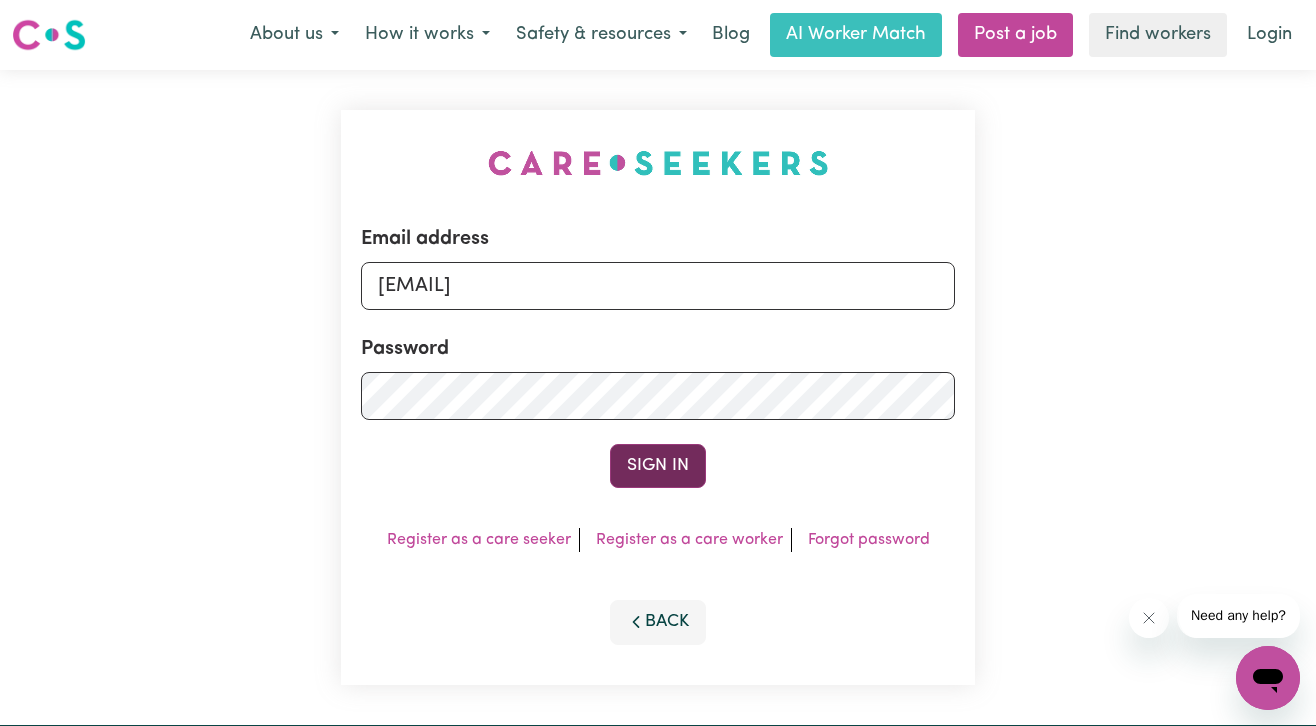 click on "Sign In" at bounding box center (658, 466) 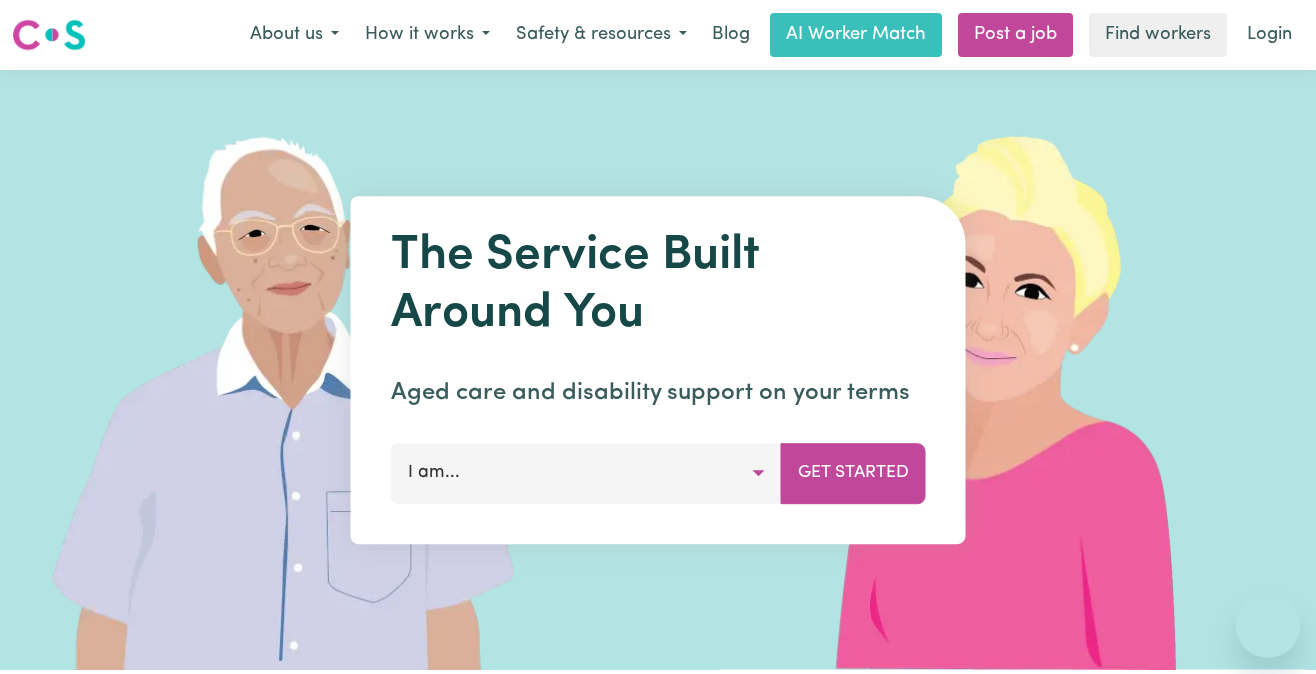 scroll, scrollTop: 0, scrollLeft: 0, axis: both 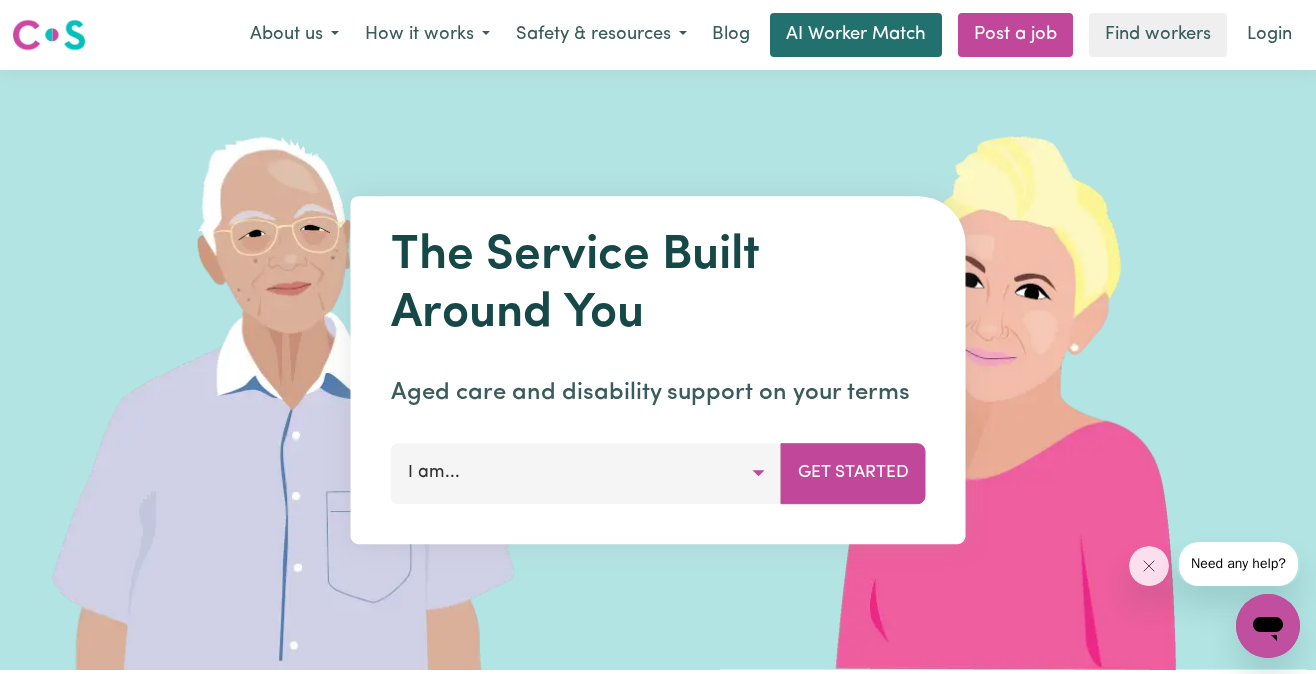 click on "AI Worker Match" at bounding box center (856, 35) 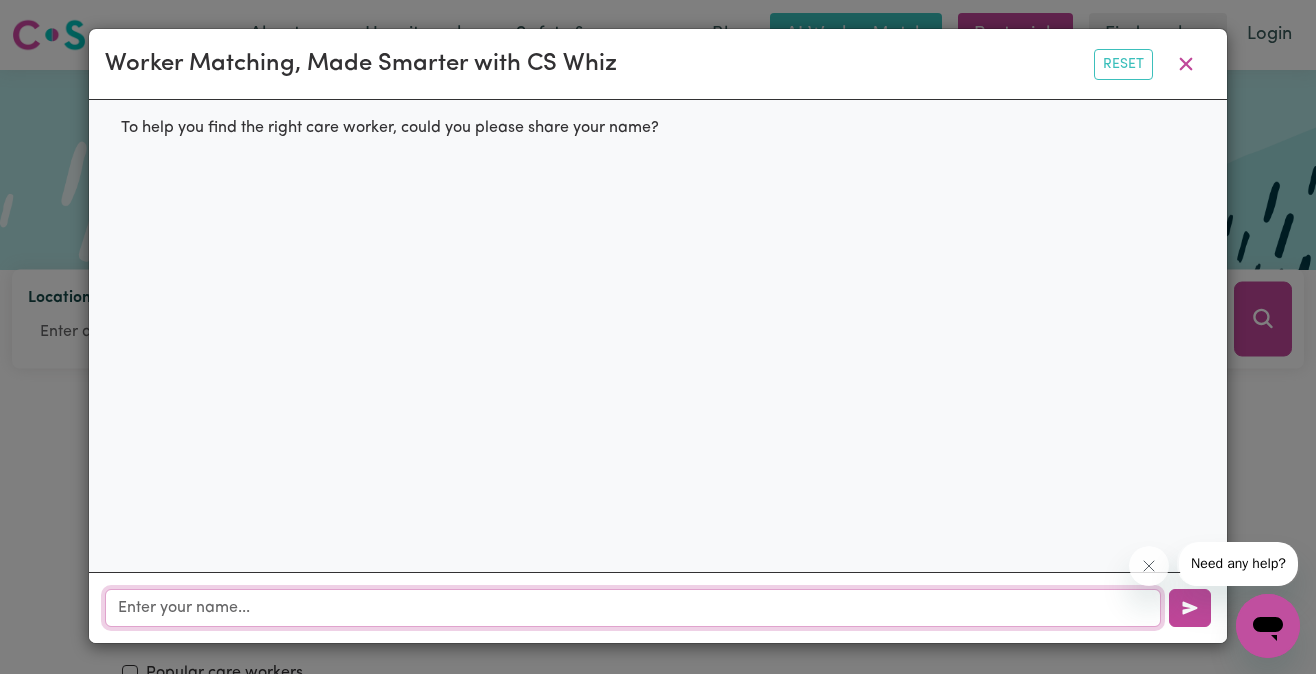click at bounding box center [633, 608] 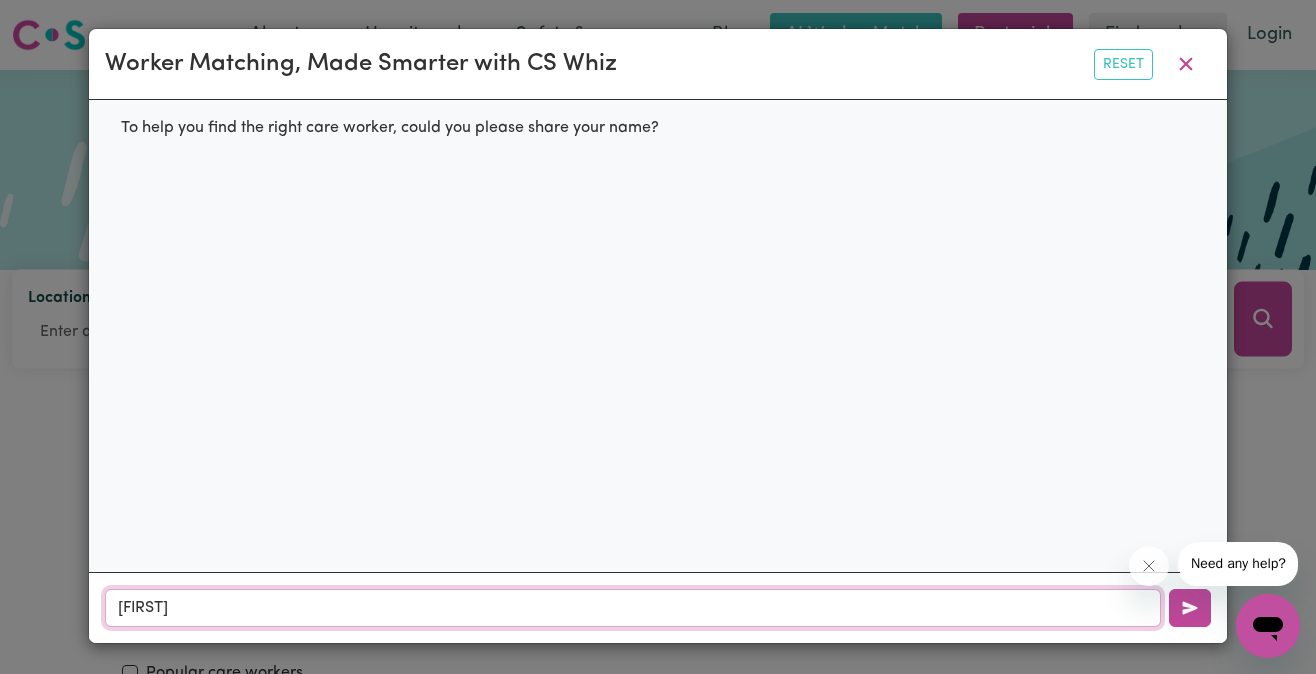 type on "[NAME]" 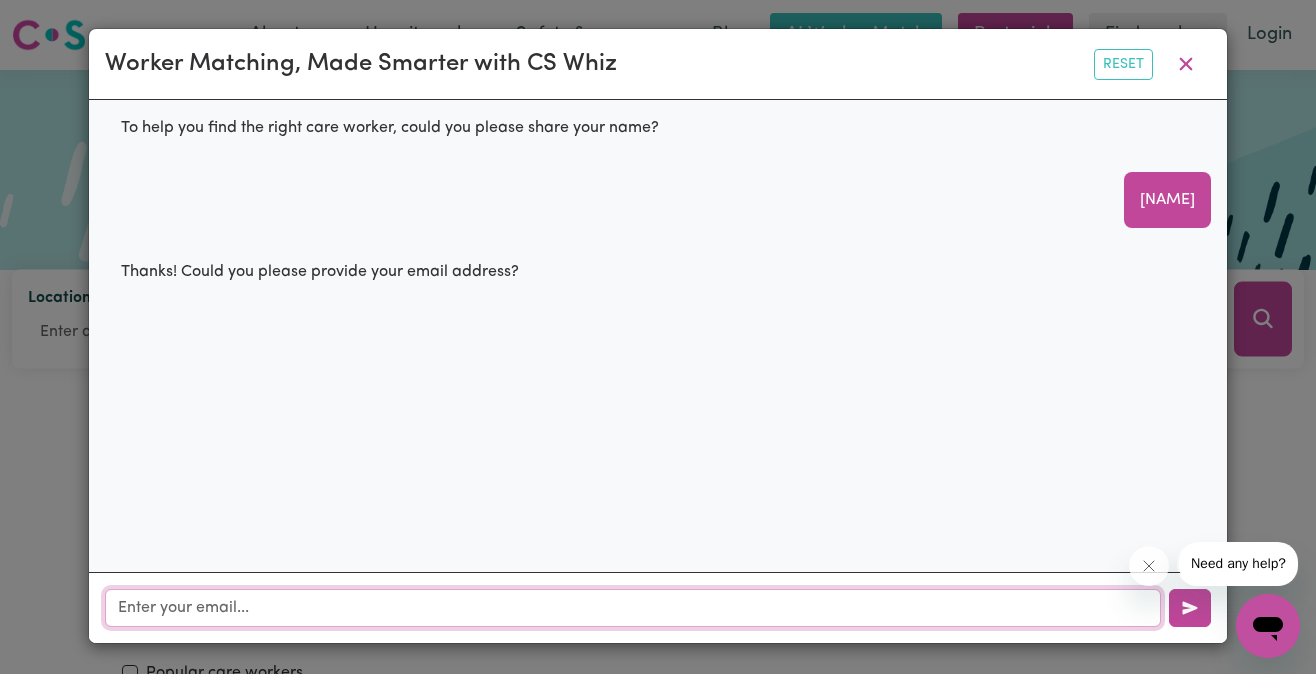 click at bounding box center (633, 608) 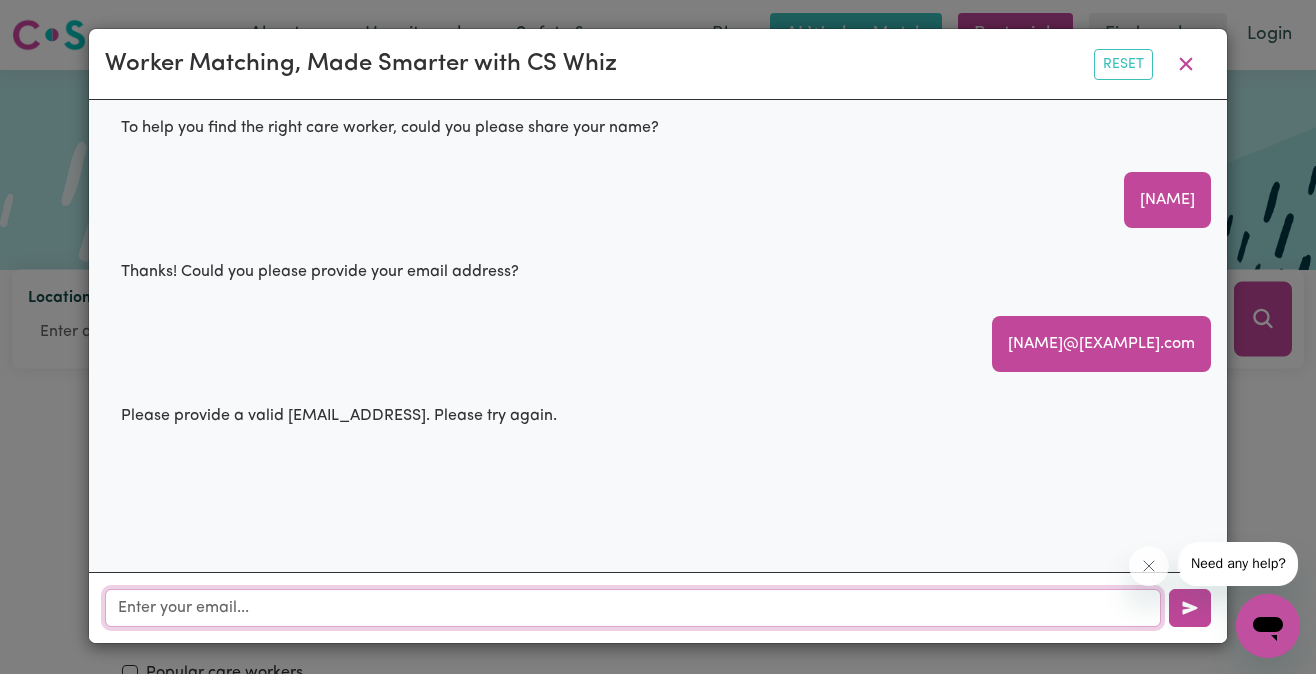 paste on "[NAME]@[EXAMPLE].com" 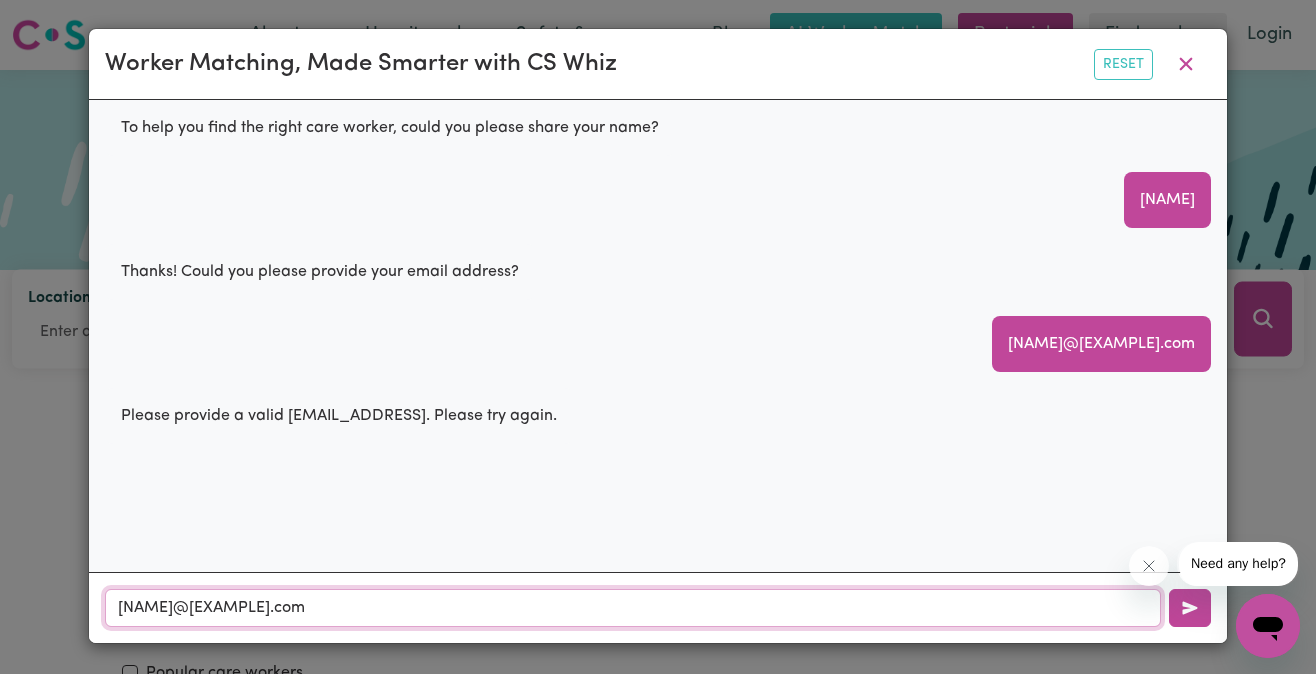 type on "[NAME]@[EXAMPLE].com" 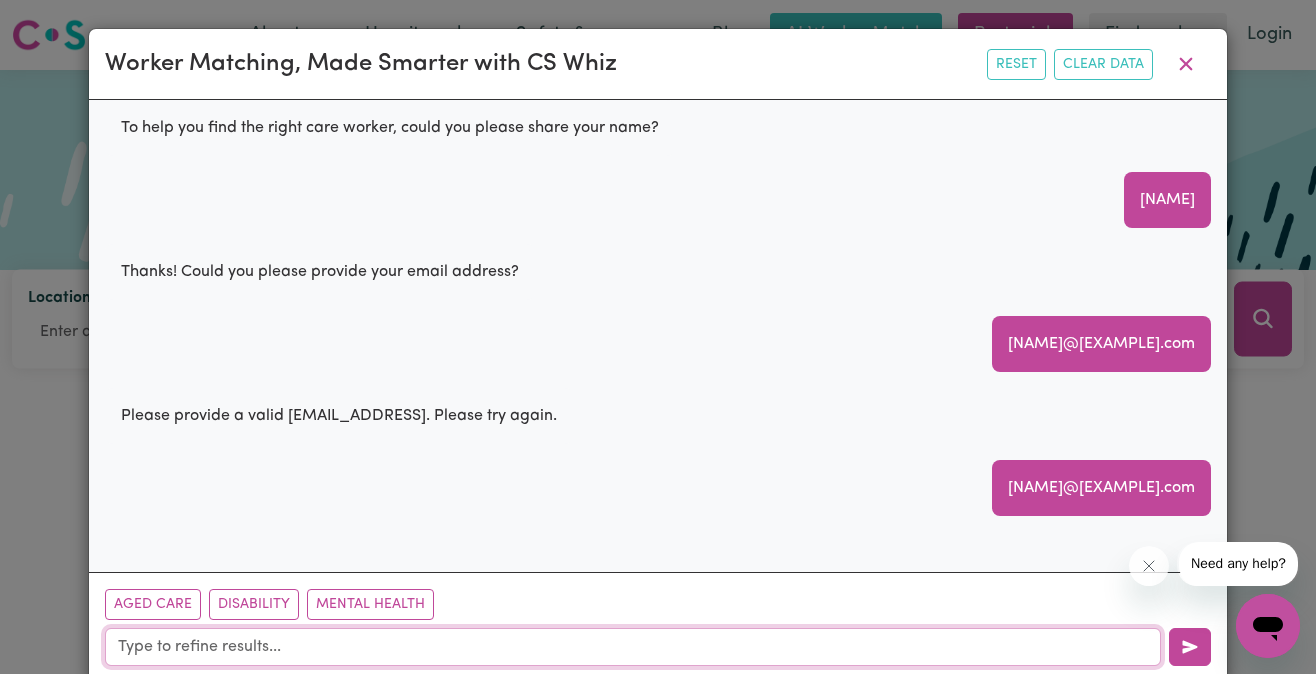 scroll, scrollTop: 37, scrollLeft: 0, axis: vertical 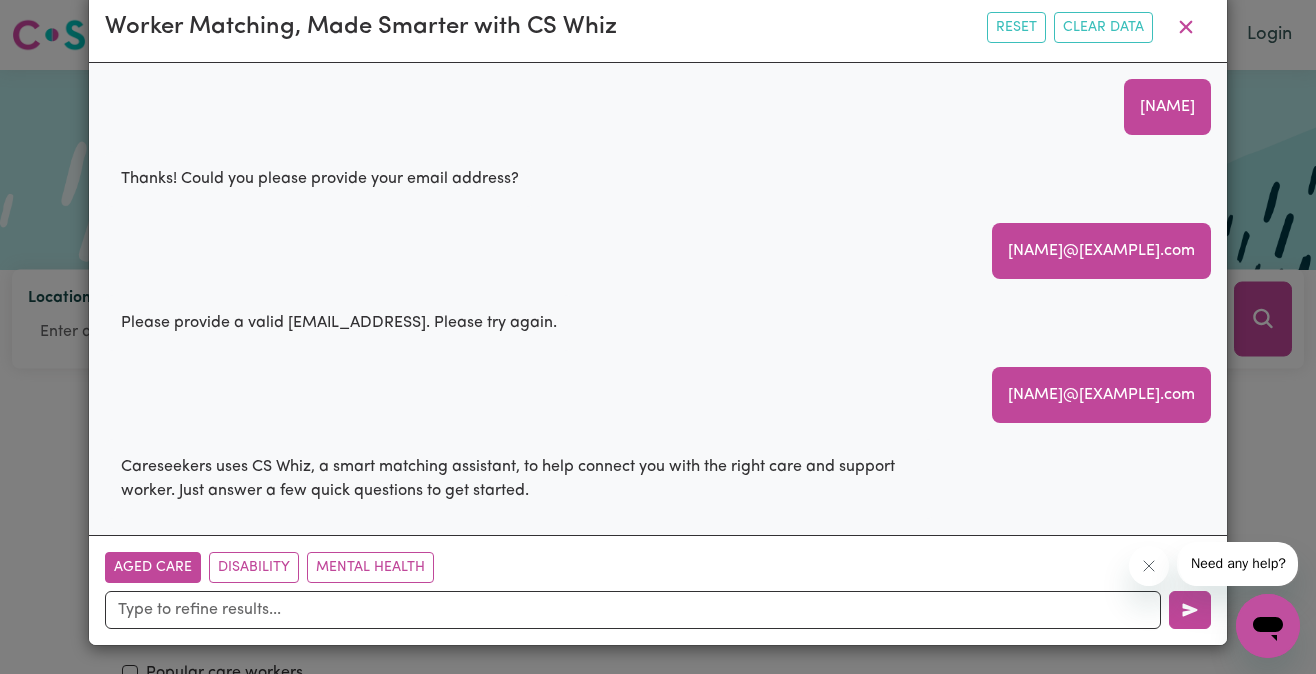 click on "Aged Care" at bounding box center (153, 567) 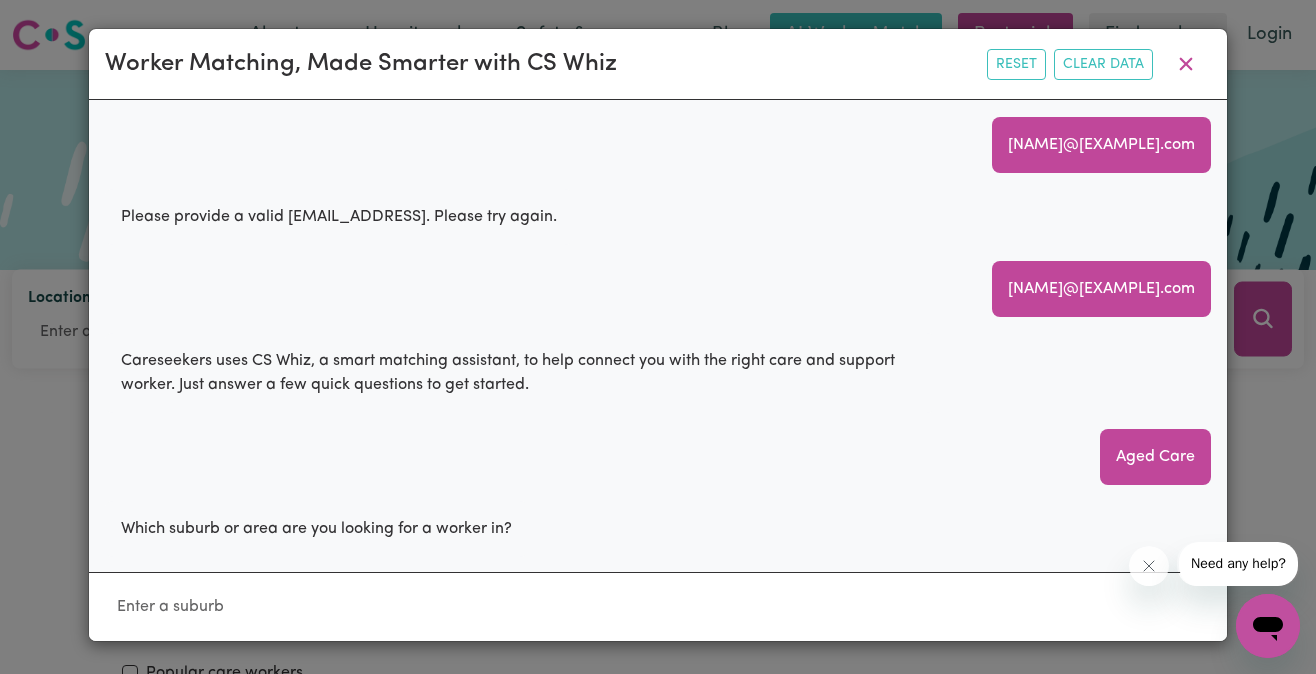 scroll, scrollTop: 200, scrollLeft: 0, axis: vertical 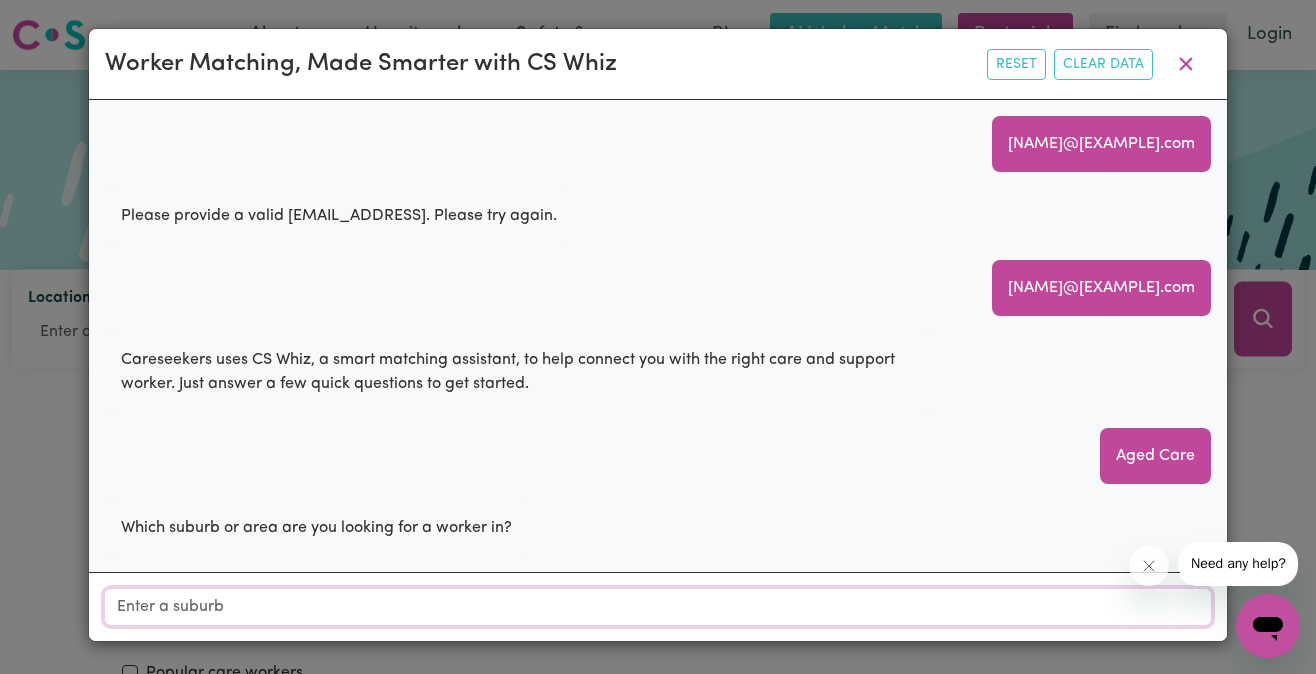 click on "Location" at bounding box center (658, 607) 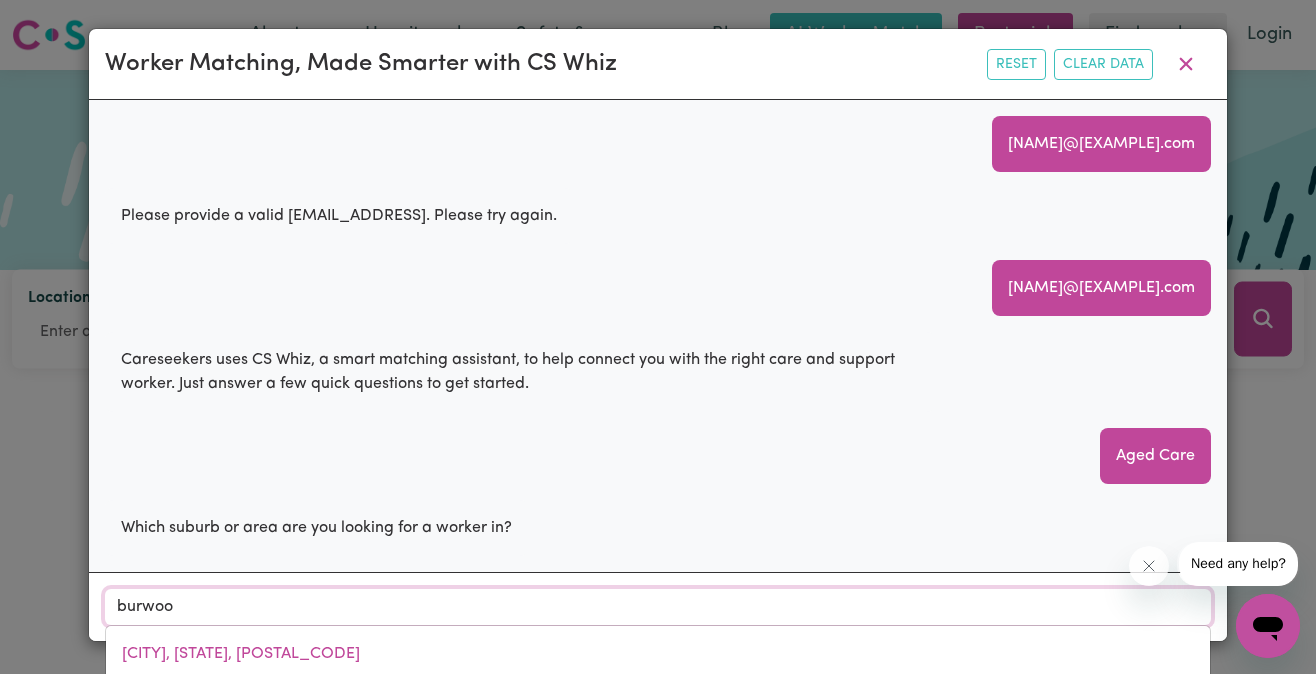 type on "burwood" 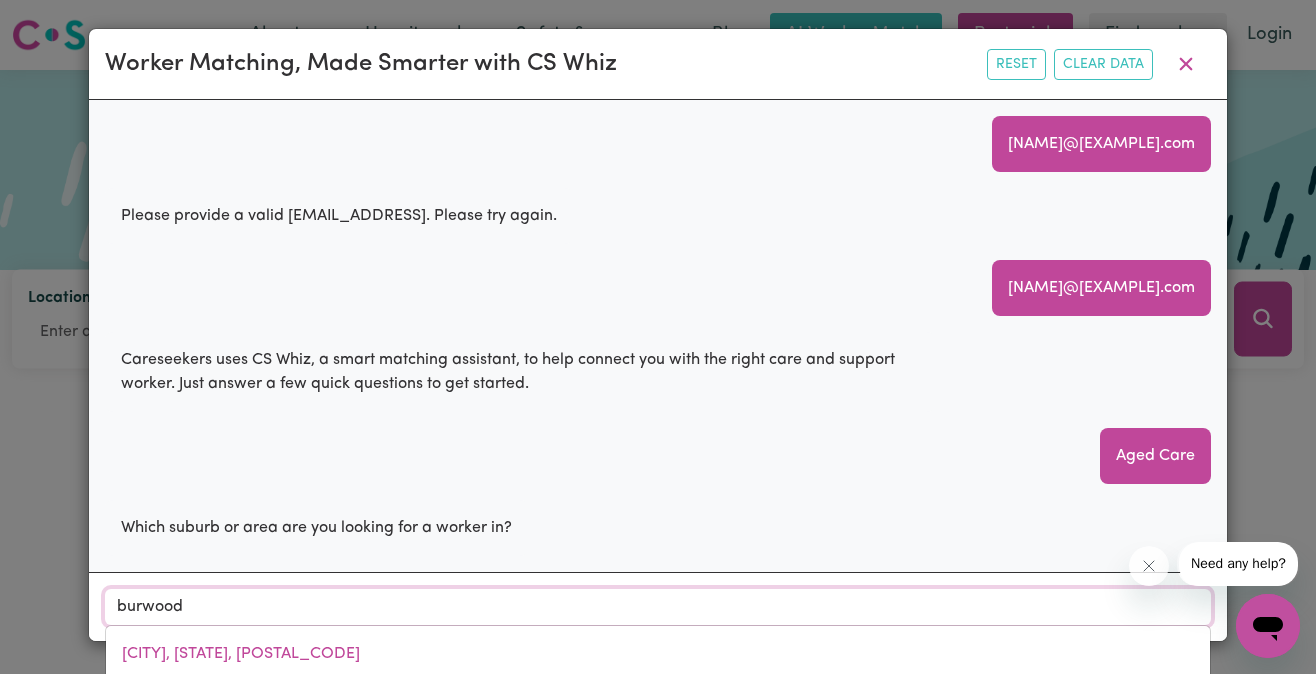 type on "[CITY], [STATE], [POSTAL_CODE]" 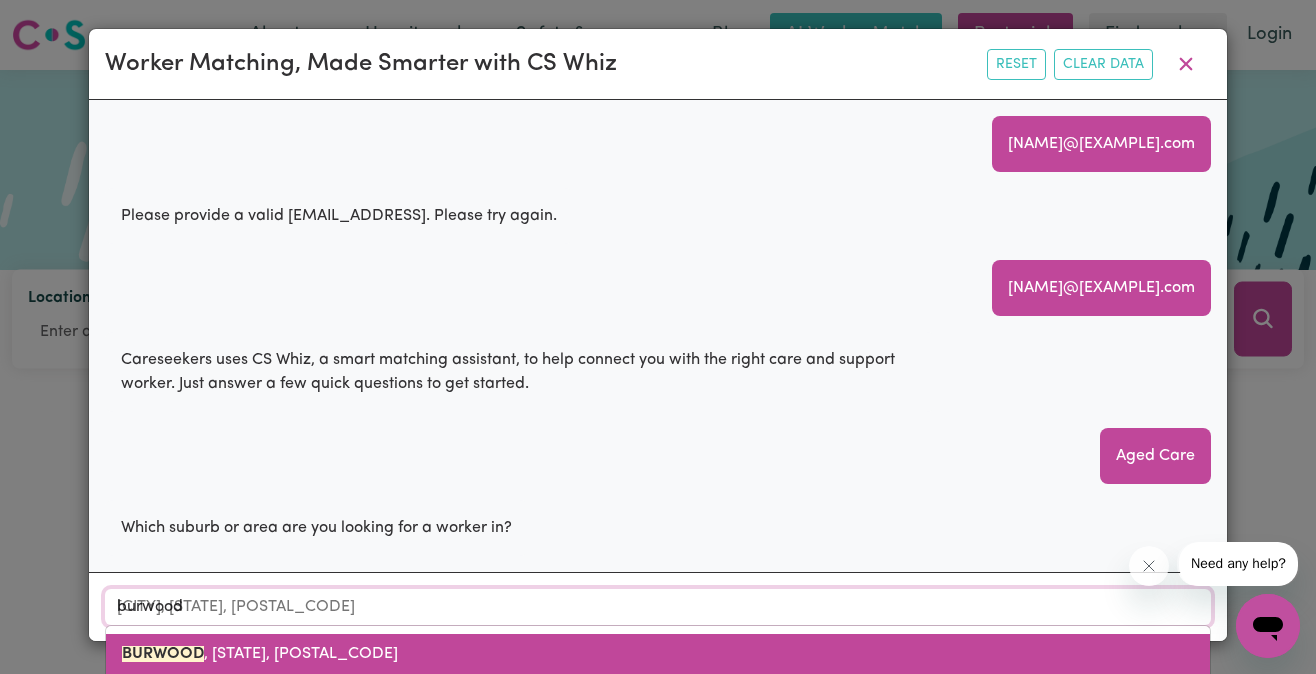 click on "BURWOOD , New South Wales, 2134" at bounding box center (260, 654) 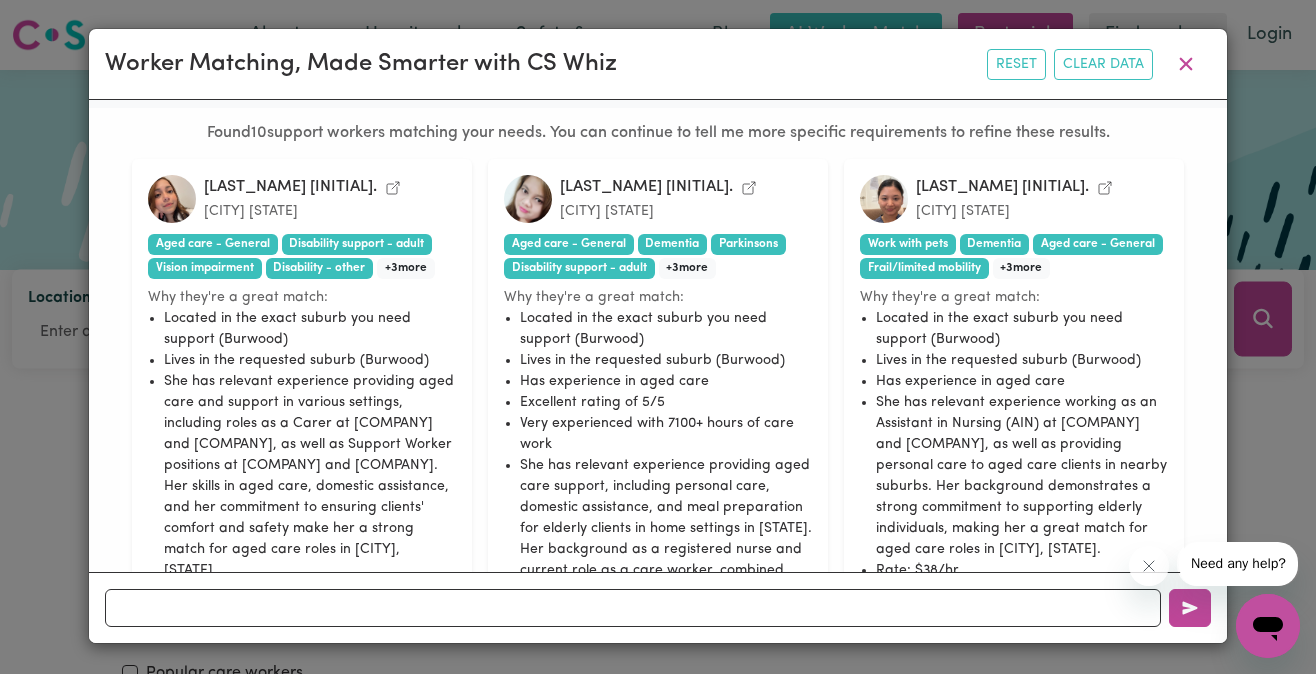 scroll, scrollTop: 1248, scrollLeft: 0, axis: vertical 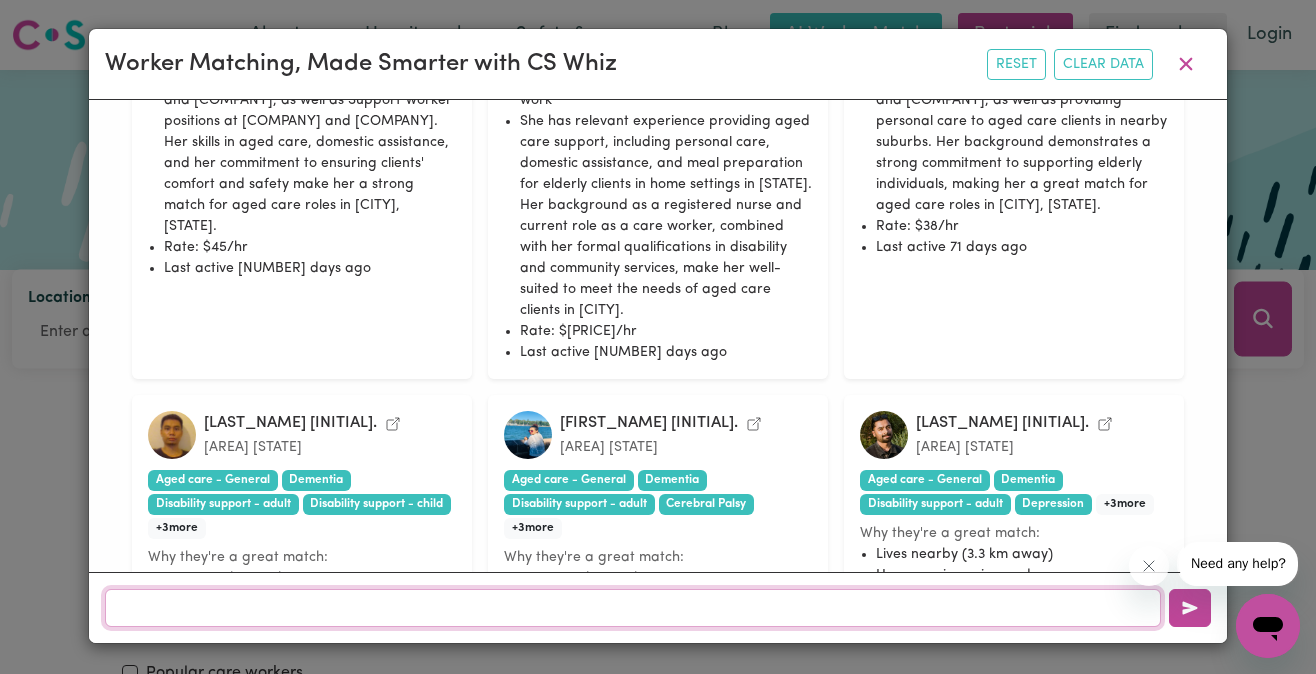 click at bounding box center (633, 608) 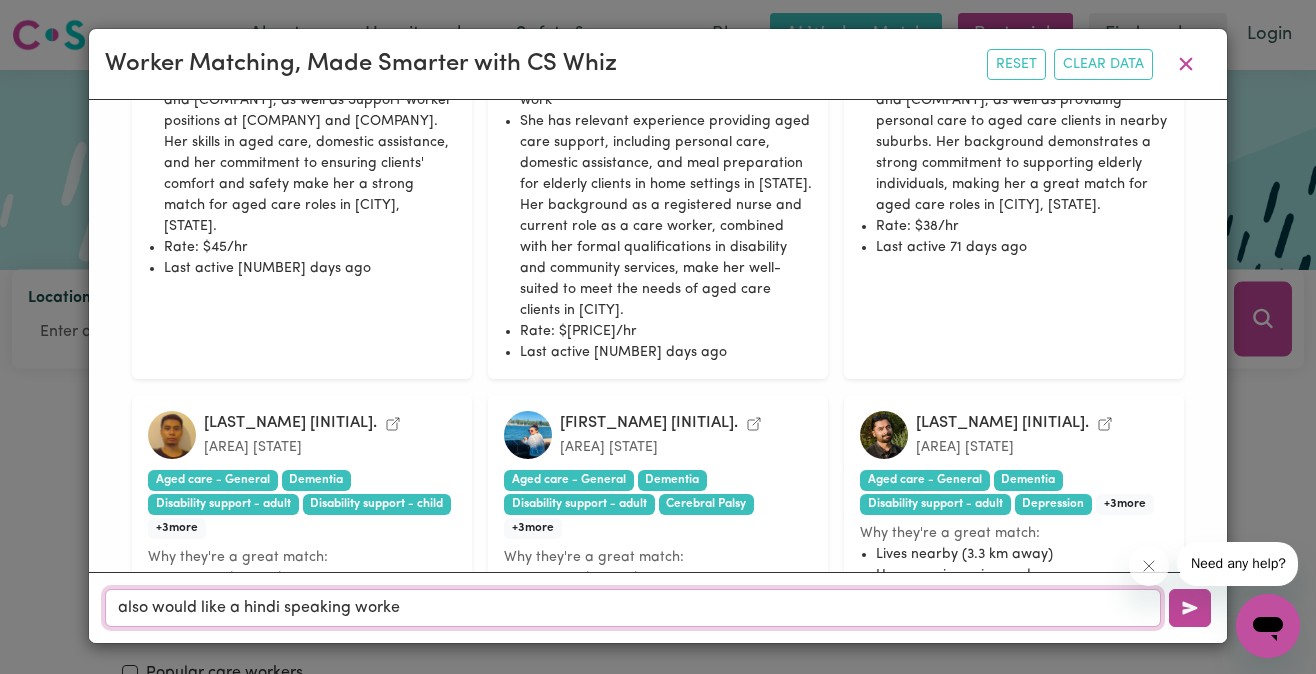 type on "also would like a hindi speaking worker" 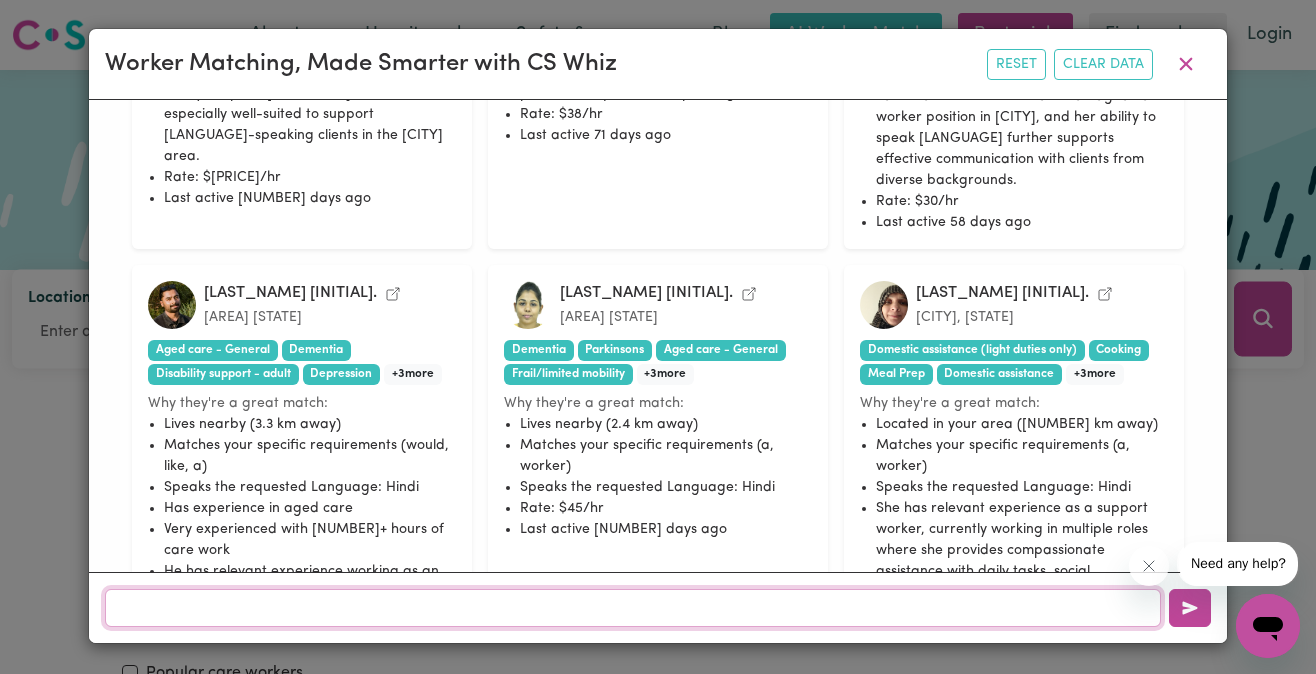 scroll, scrollTop: 1814, scrollLeft: 0, axis: vertical 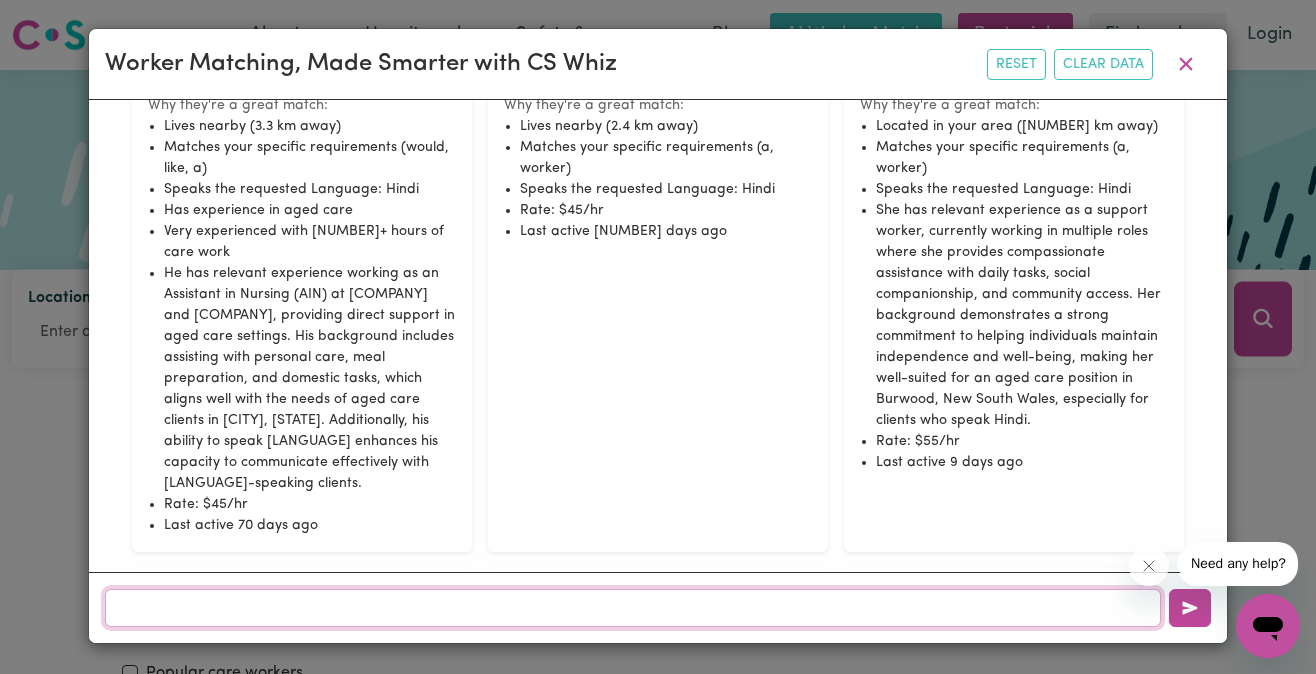 click at bounding box center [633, 608] 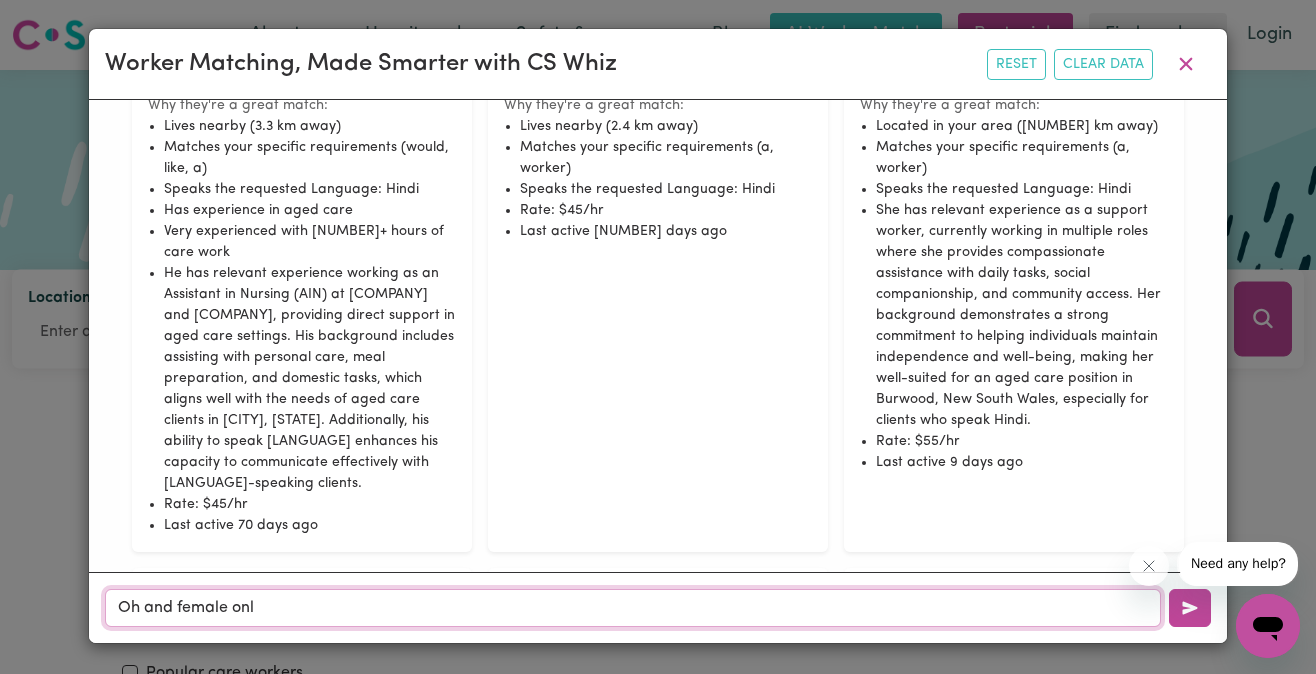 type on "Oh and female only" 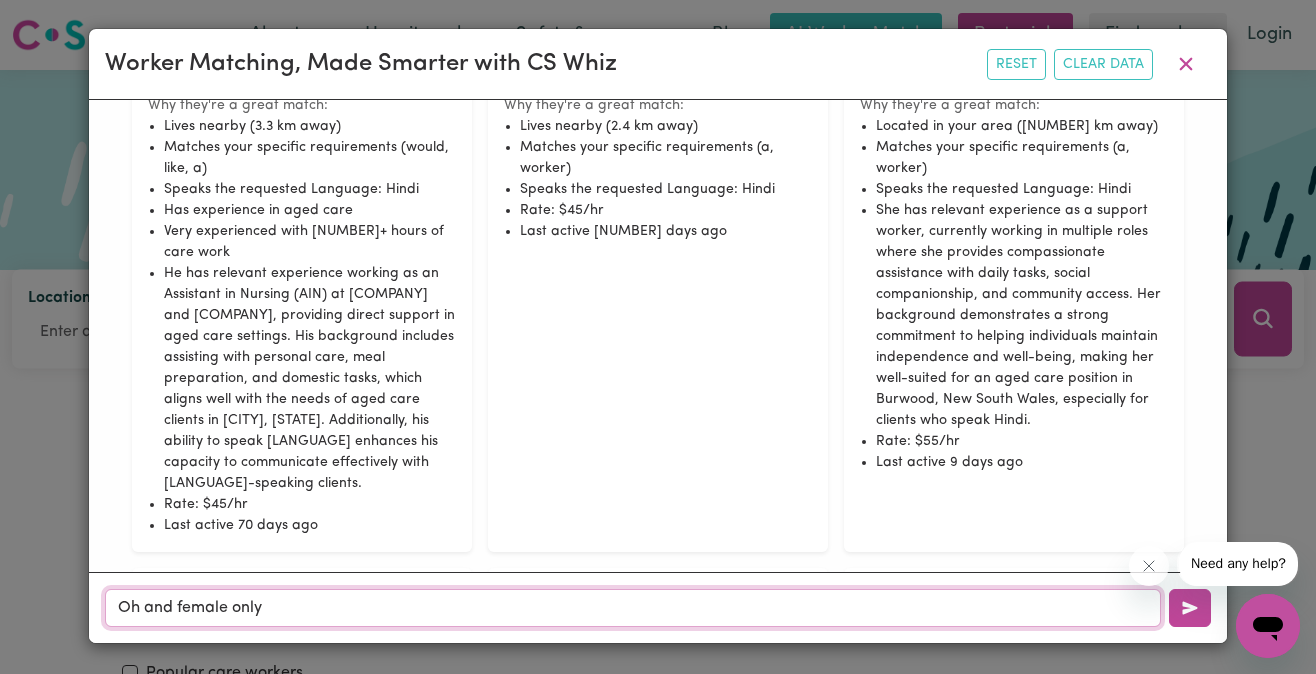 type 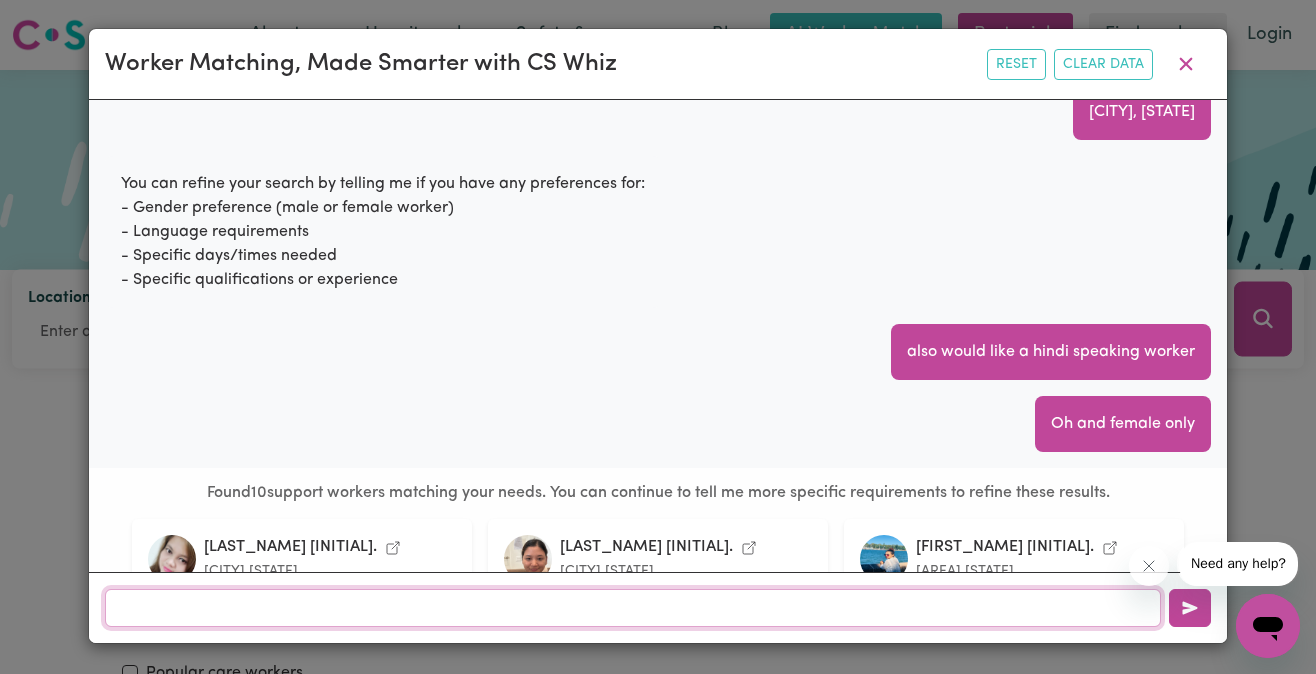scroll, scrollTop: 2549, scrollLeft: 0, axis: vertical 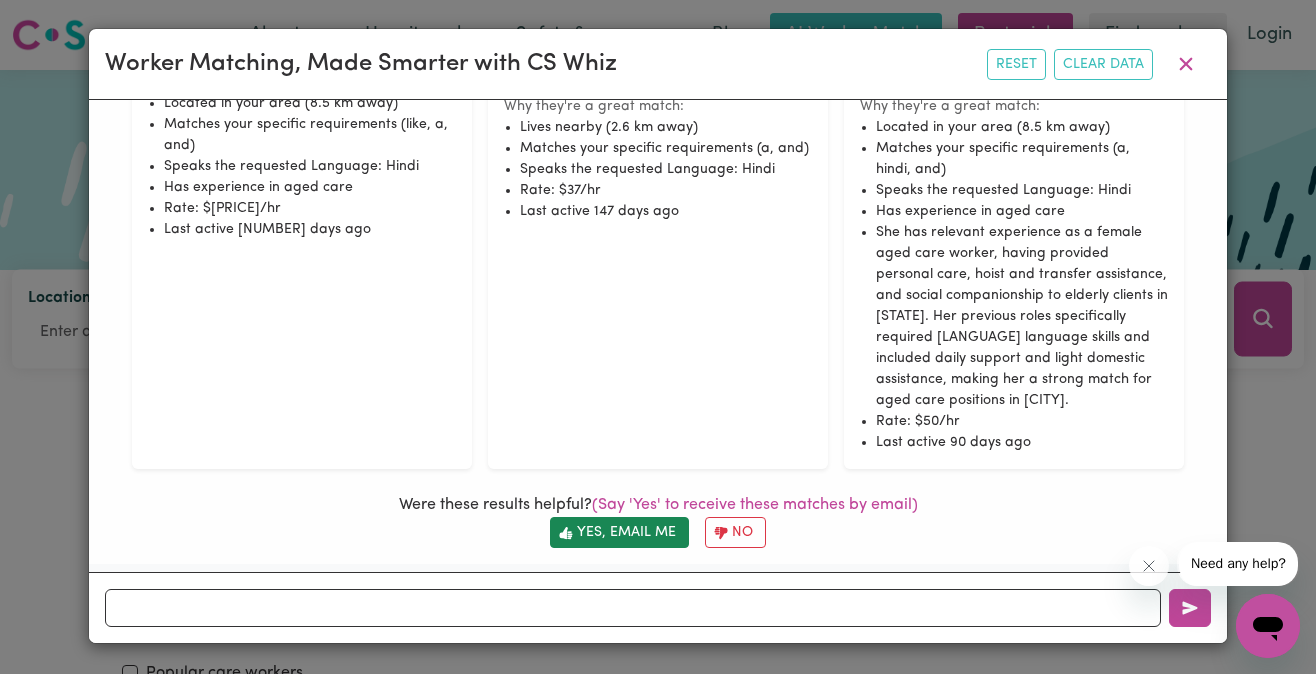 click on "Yes, email me" at bounding box center (619, 532) 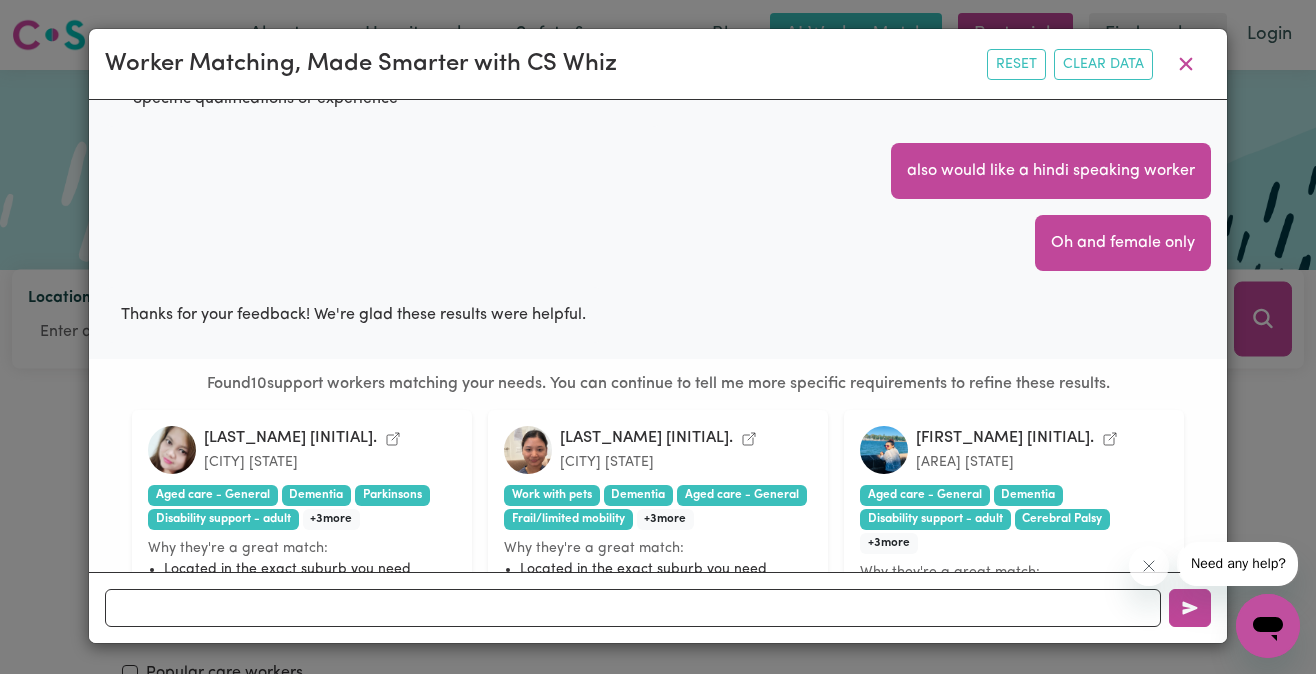 scroll, scrollTop: 1164, scrollLeft: 0, axis: vertical 